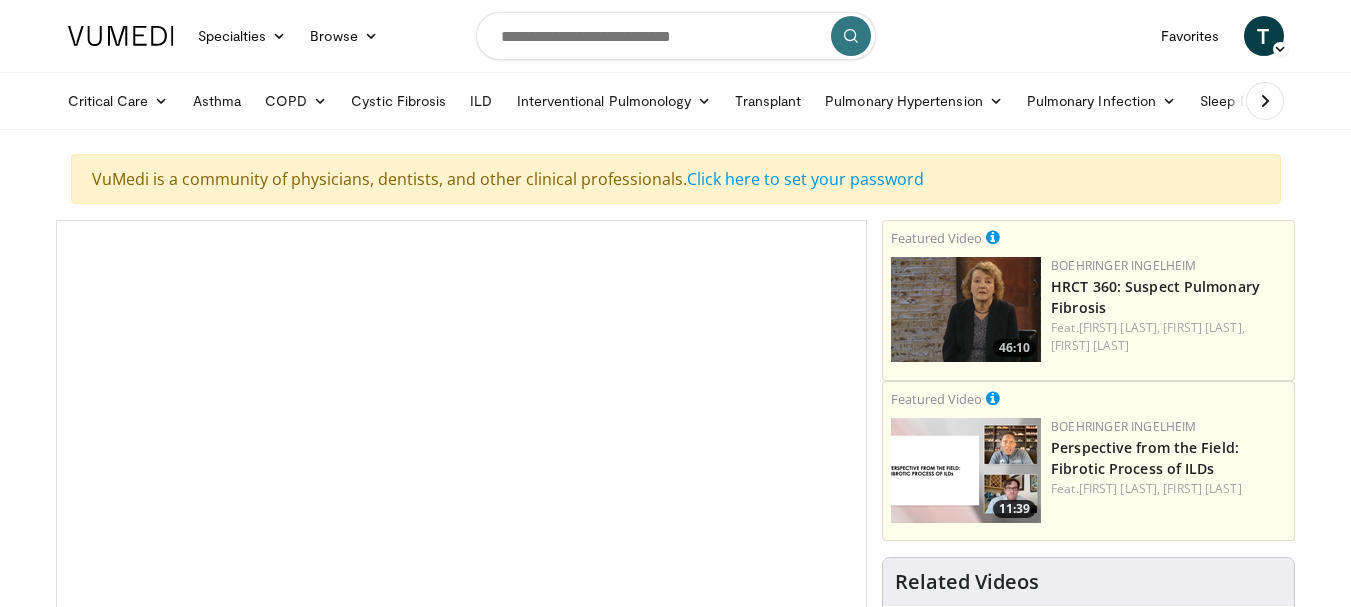 scroll, scrollTop: 0, scrollLeft: 0, axis: both 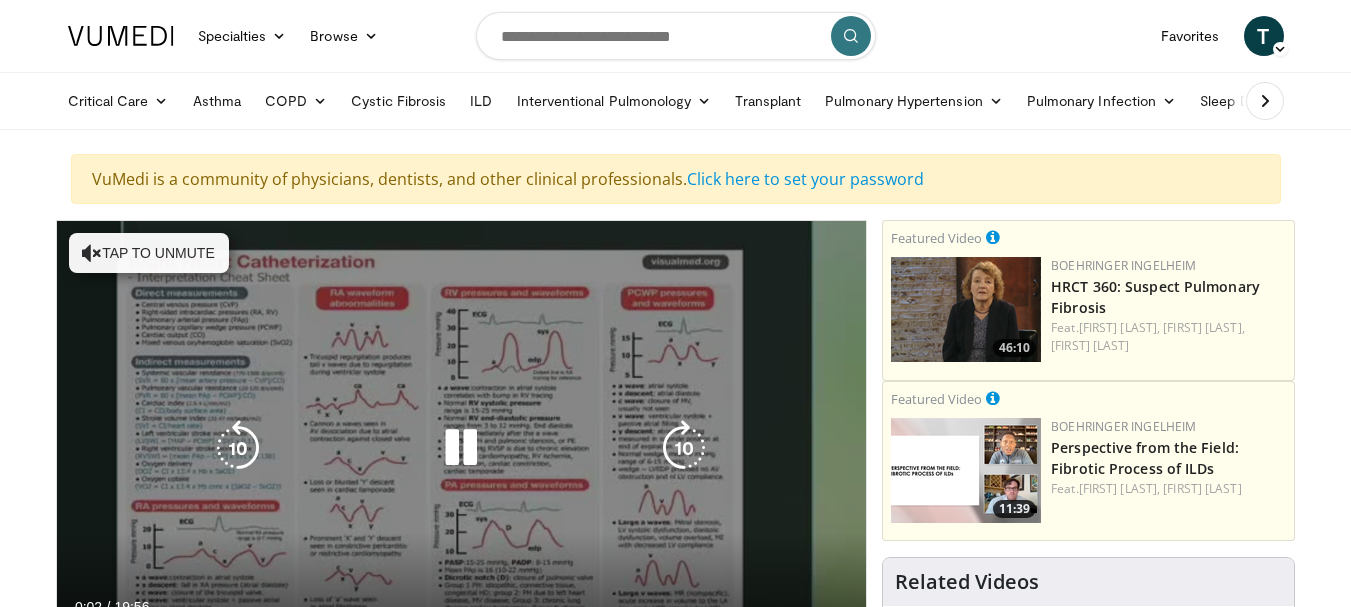 click on "Tap to unmute" at bounding box center [149, 253] 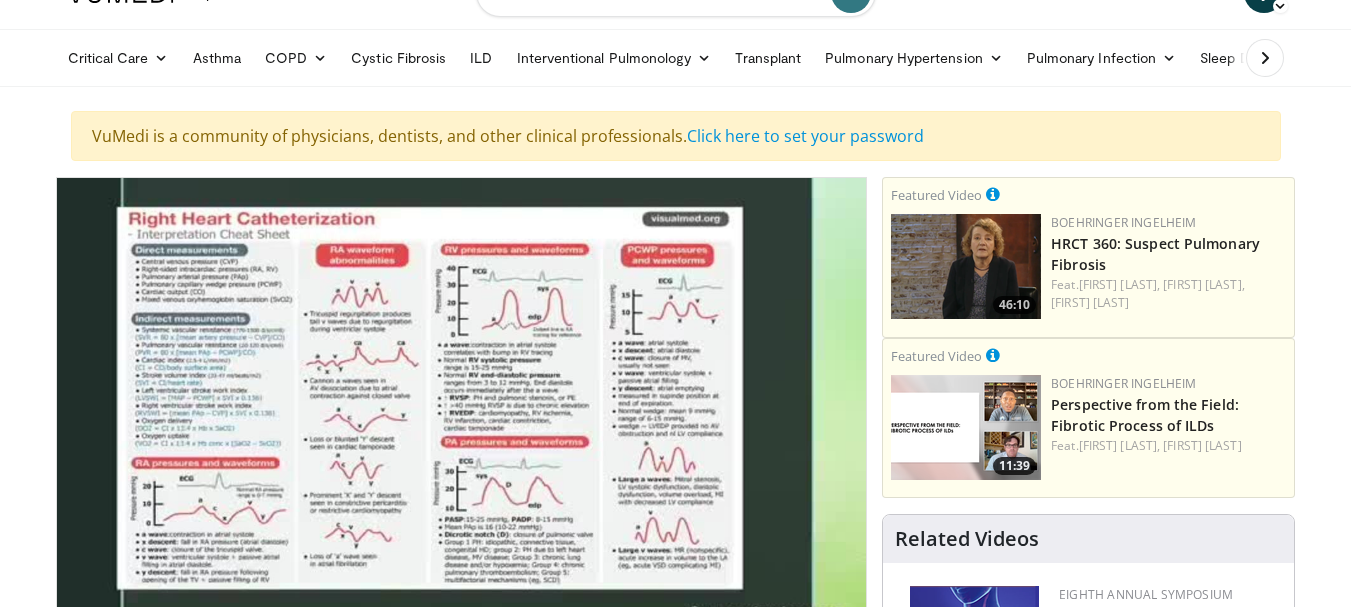 scroll, scrollTop: 206, scrollLeft: 0, axis: vertical 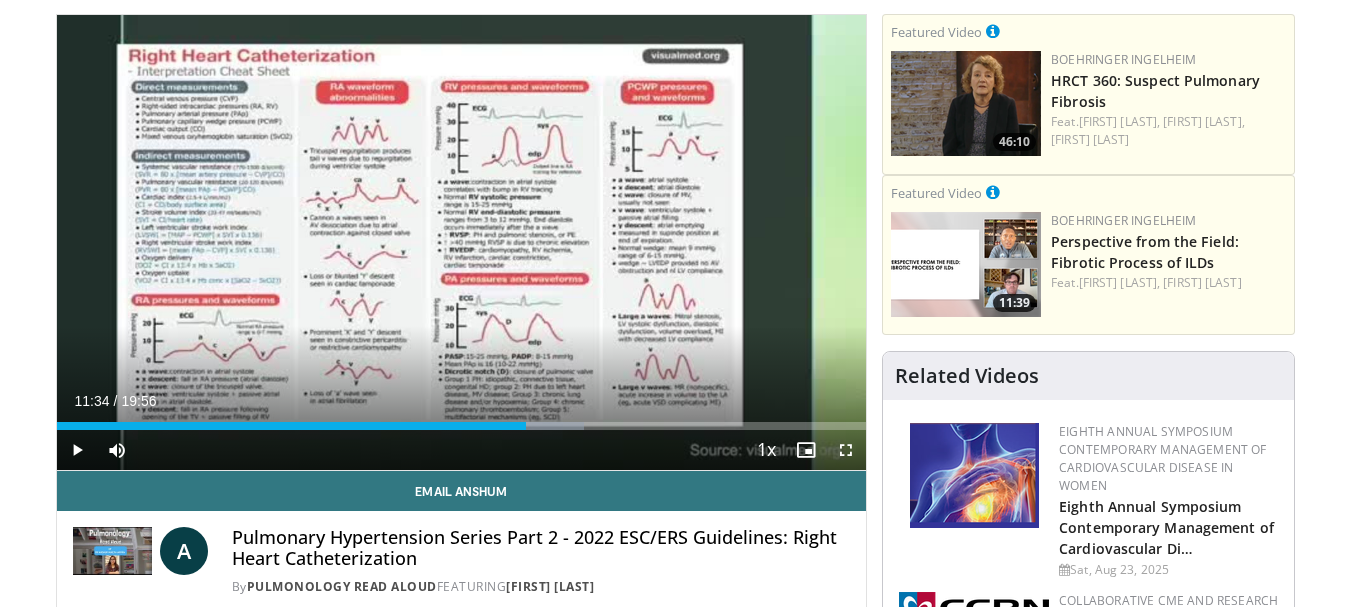 drag, startPoint x: 74, startPoint y: 421, endPoint x: 526, endPoint y: 400, distance: 452.48758 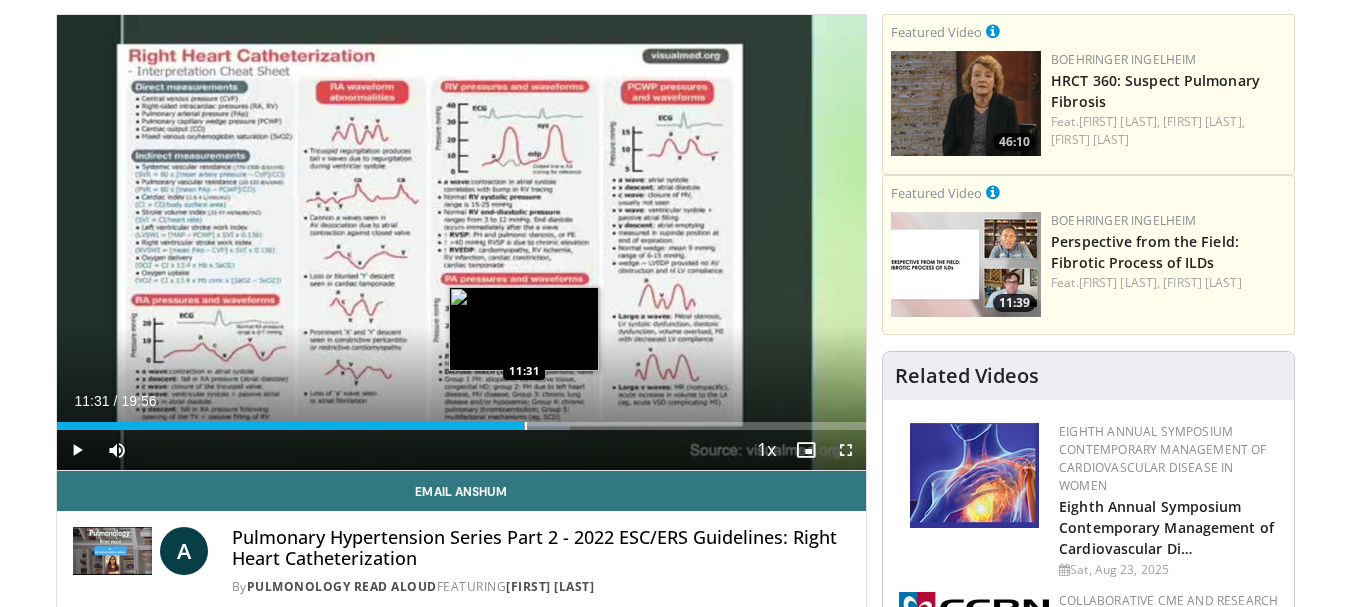 click at bounding box center [526, 426] 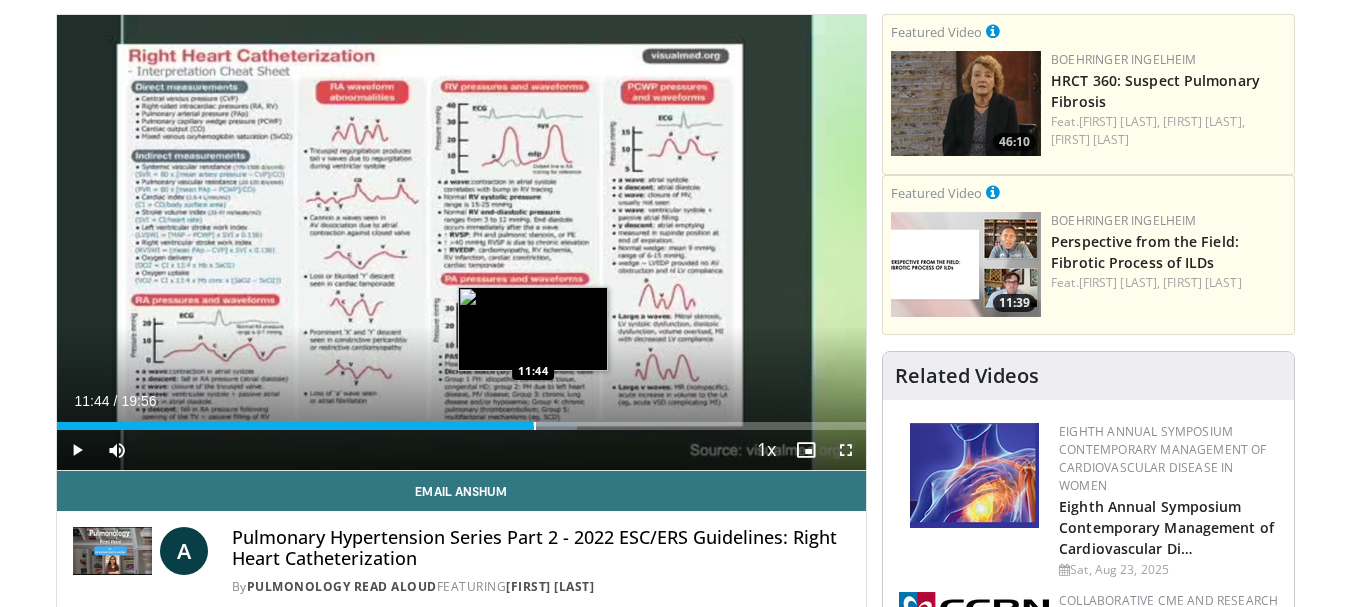 click at bounding box center [535, 426] 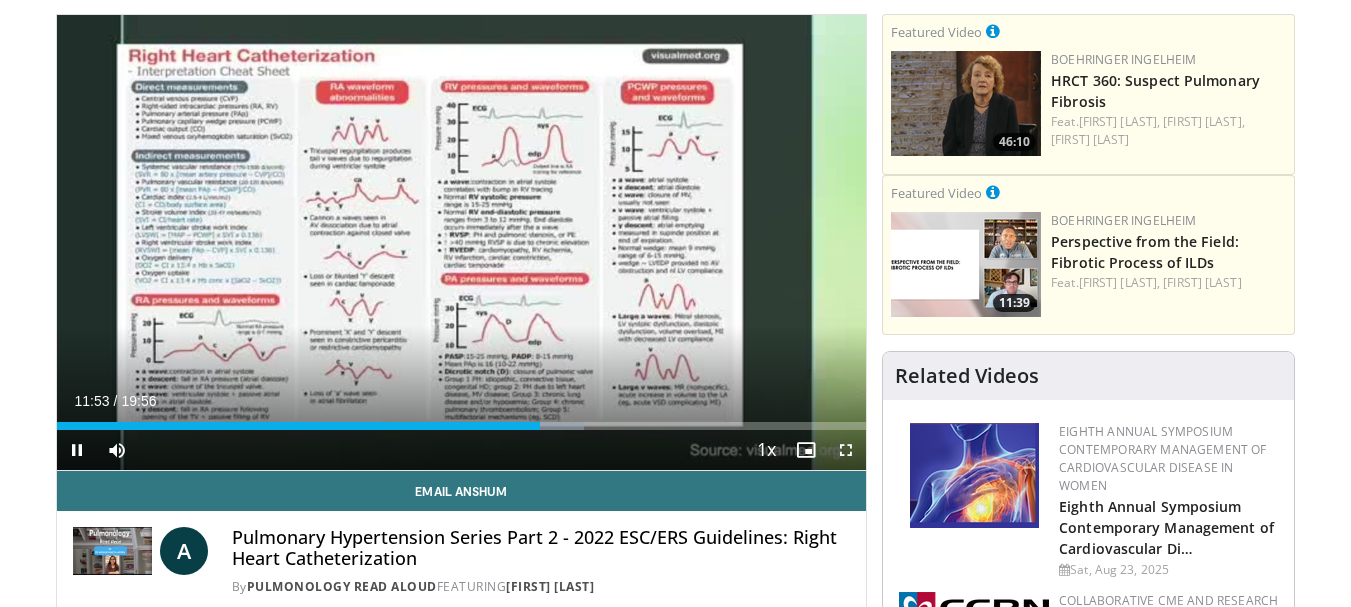 click on "Current Time  11:53 / Duration  19:56 Pause Skip Backward Skip Forward Mute Loaded :  65.10% 11:54 13:54 Stream Type  LIVE Seek to live, currently behind live LIVE   1x Playback Rate 0.5x 0.75x 1x , selected 1.25x 1.5x 1.75x 2x Chapters Chapters Descriptions descriptions off , selected Captions captions settings , opens captions settings dialog captions off , selected Audio Track en (Main) , selected Fullscreen Enable picture-in-picture mode" at bounding box center [462, 450] 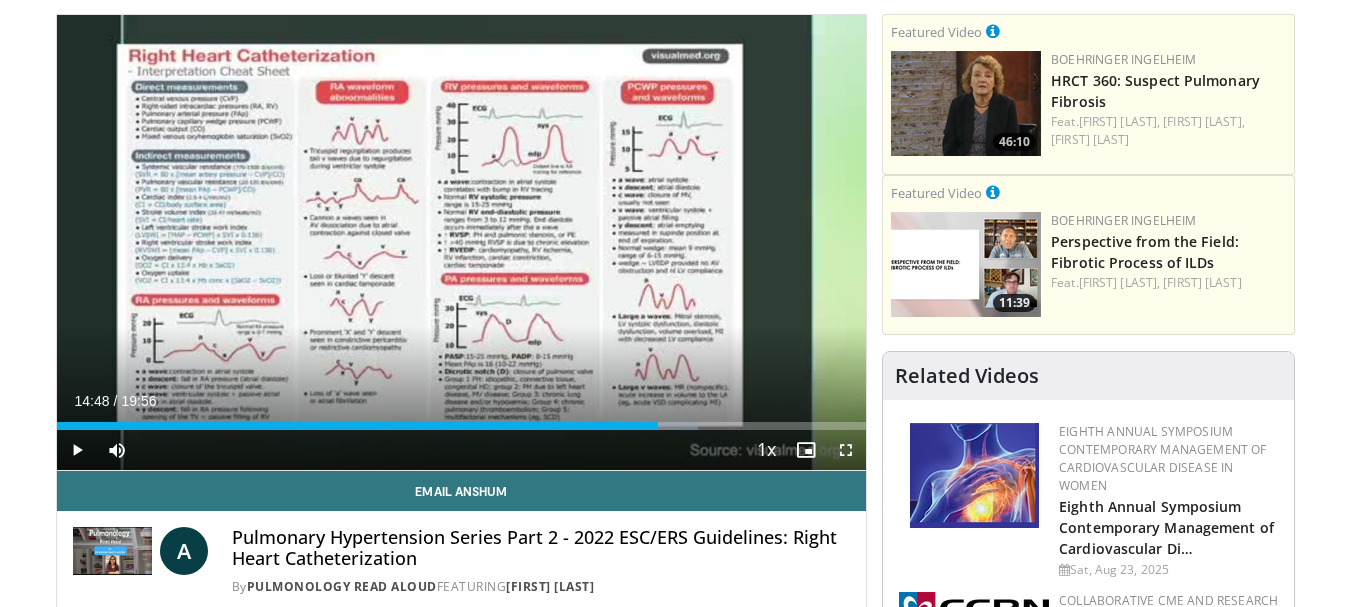 drag, startPoint x: 652, startPoint y: 419, endPoint x: 658, endPoint y: 430, distance: 12.529964 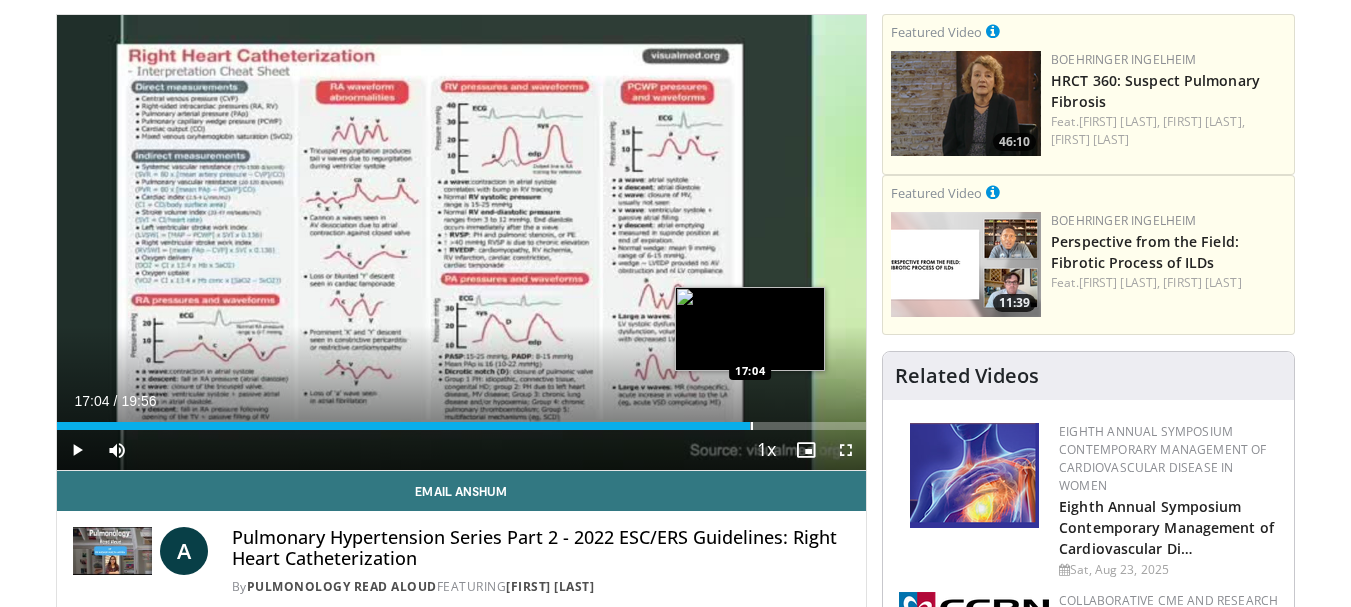 drag, startPoint x: 772, startPoint y: 429, endPoint x: 750, endPoint y: 419, distance: 24.166092 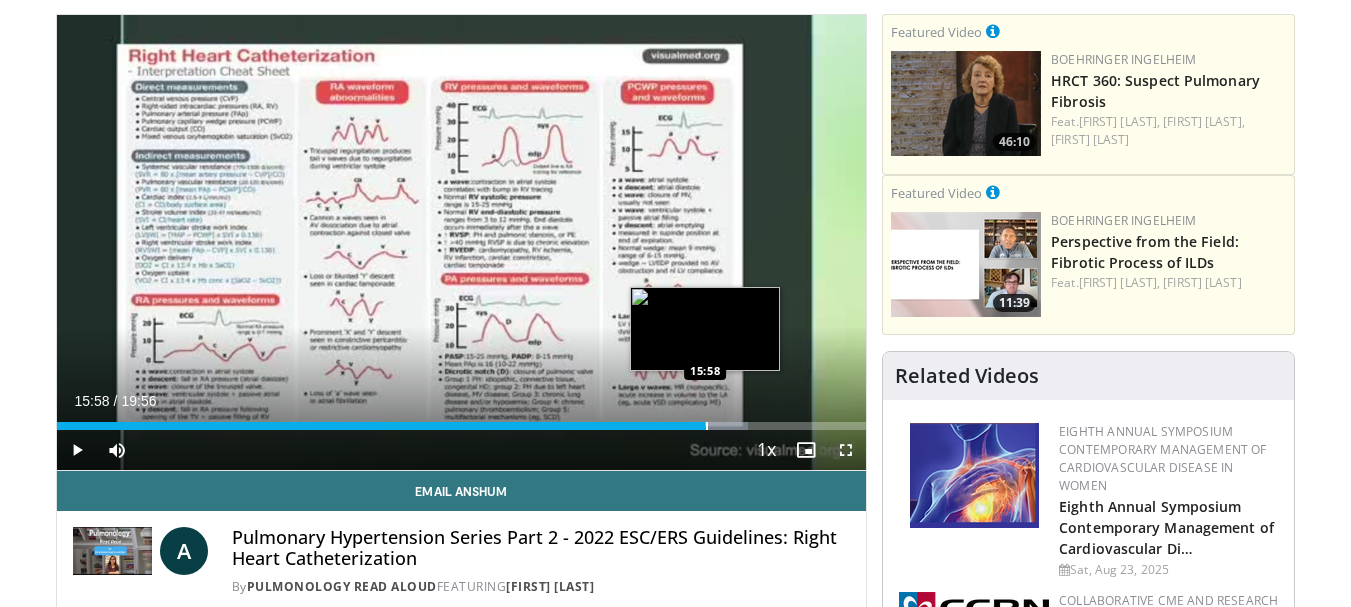 drag, startPoint x: 751, startPoint y: 420, endPoint x: 705, endPoint y: 417, distance: 46.09772 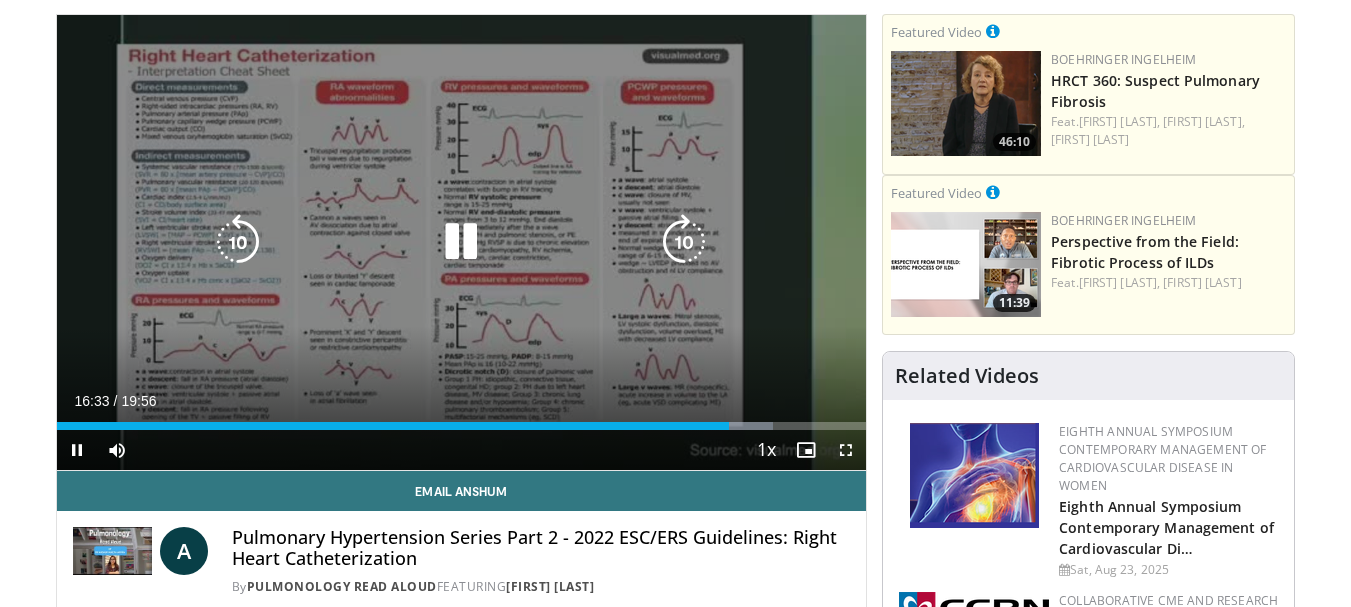 click on "10 seconds
Tap to unmute" at bounding box center [462, 242] 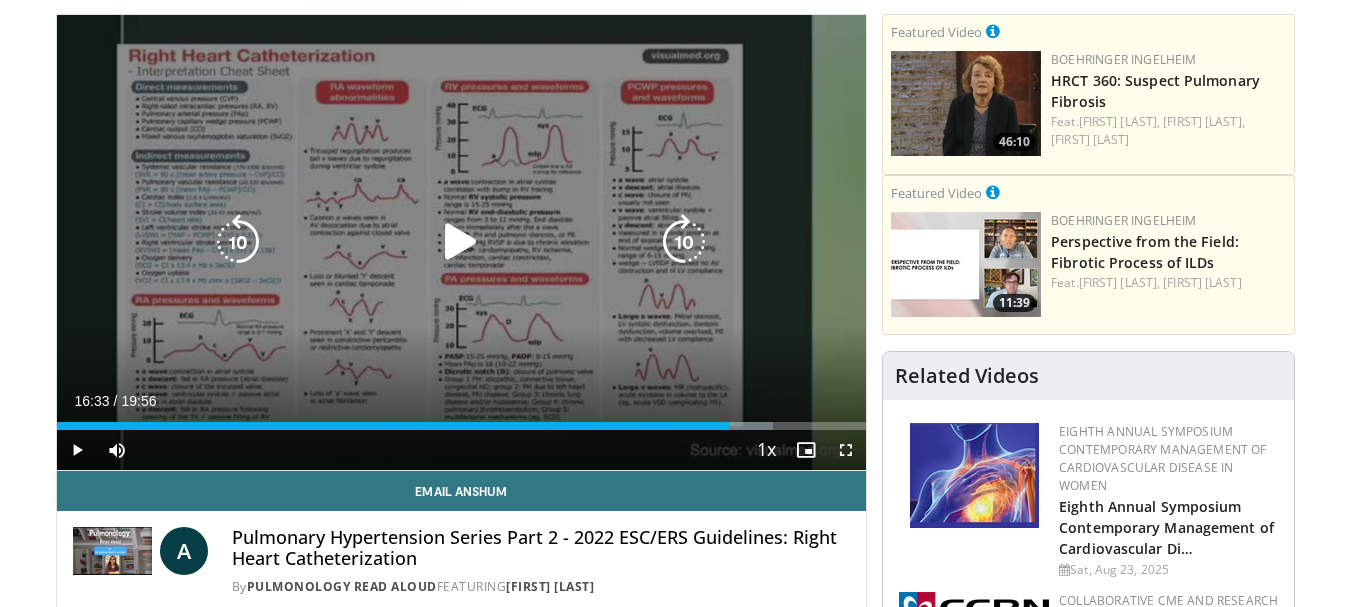 click on "10 seconds
Tap to unmute" at bounding box center [462, 242] 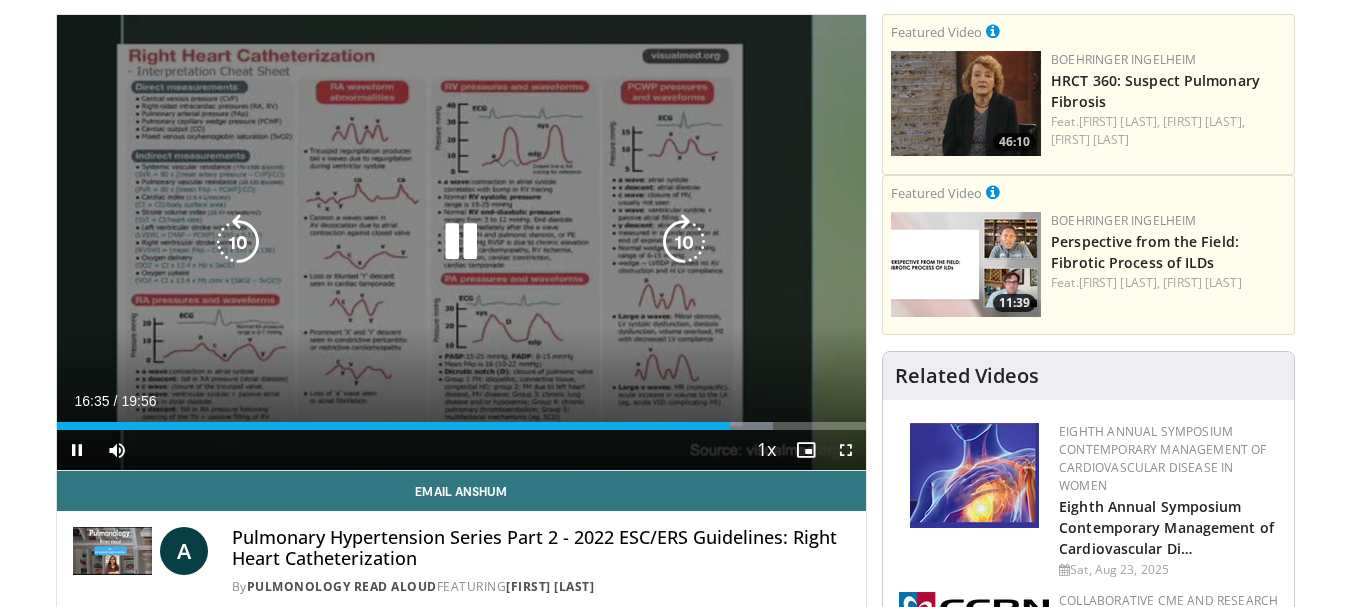 click at bounding box center [461, 242] 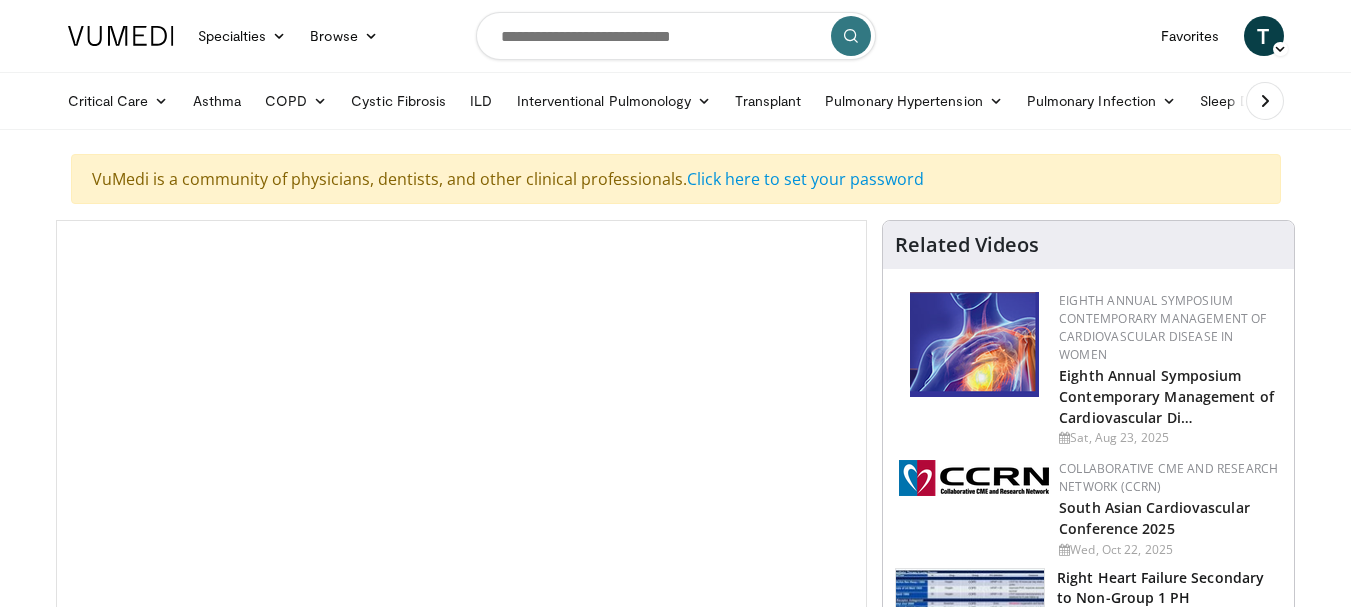 scroll, scrollTop: 0, scrollLeft: 0, axis: both 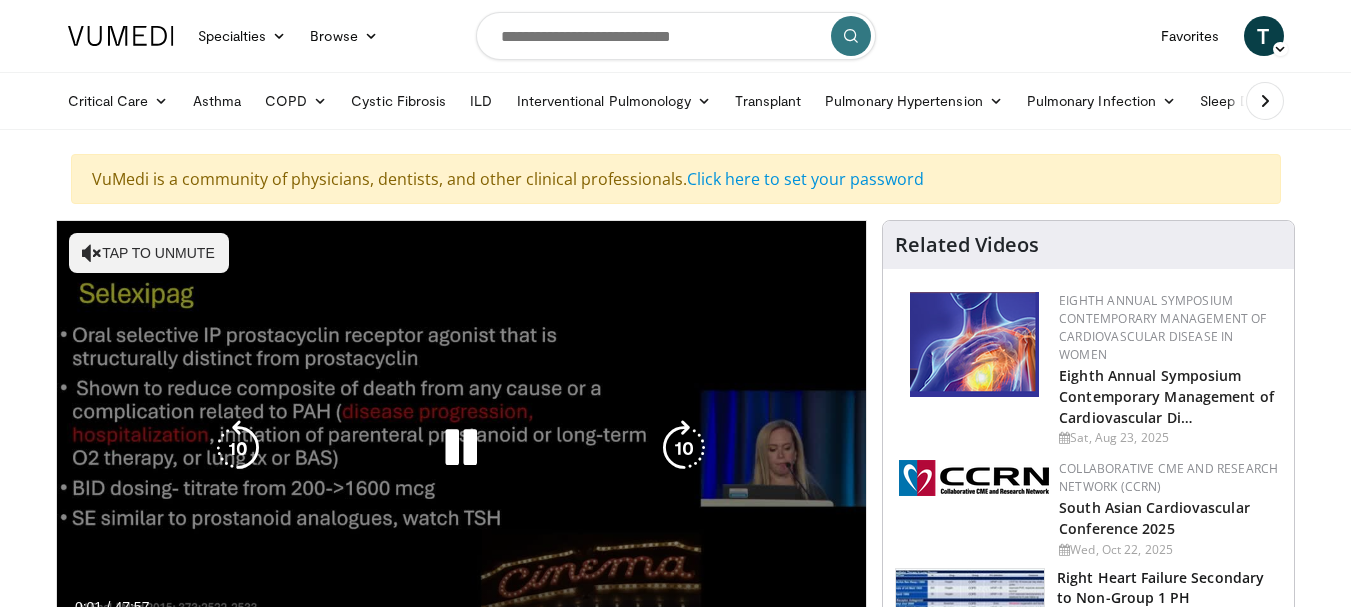 click on "Tap to unmute" at bounding box center [149, 253] 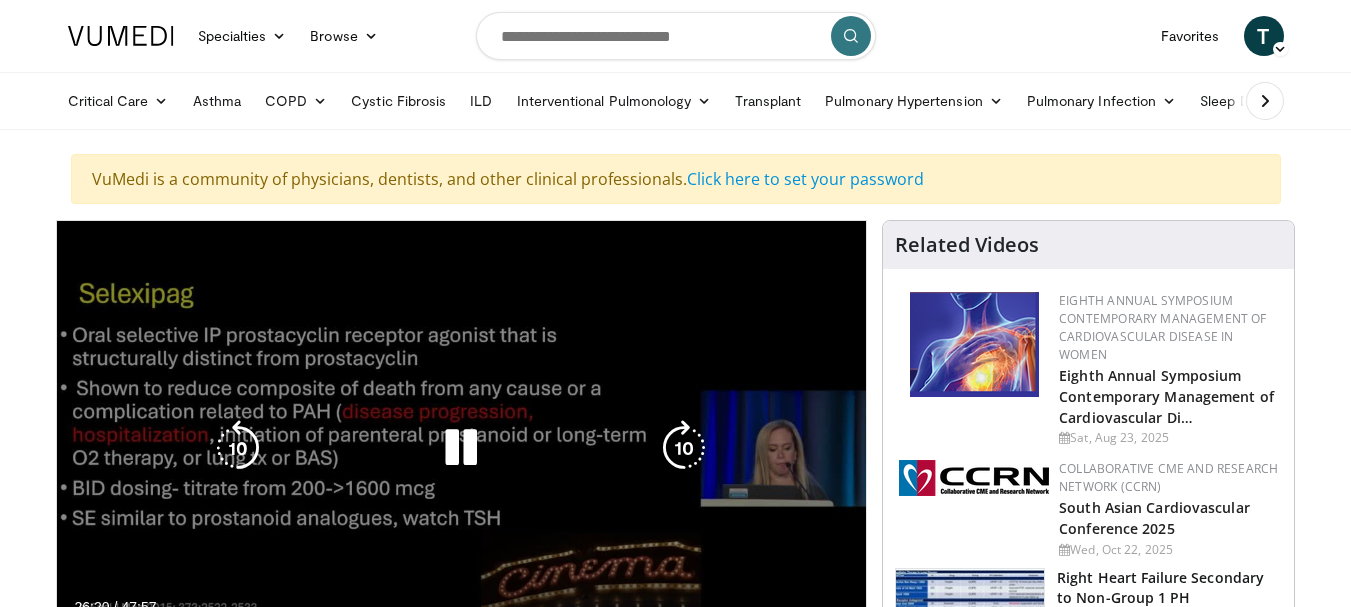 click on "10 seconds
Tap to unmute" at bounding box center (462, 448) 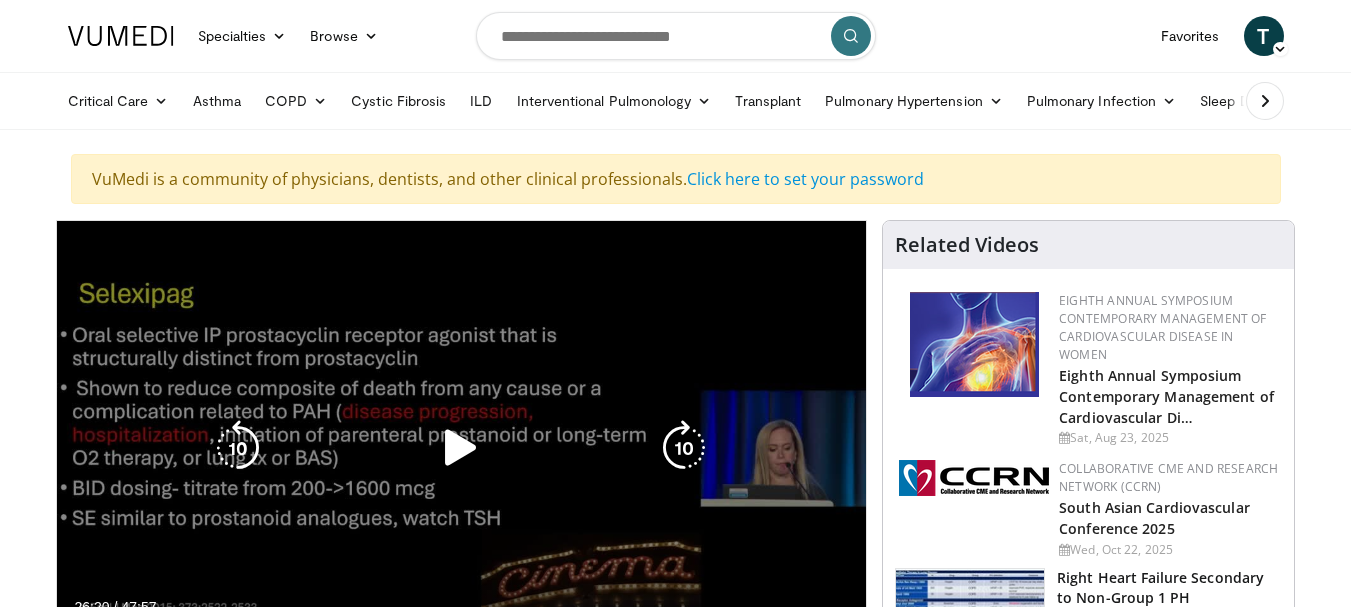 drag, startPoint x: 599, startPoint y: 244, endPoint x: 446, endPoint y: 464, distance: 267.97202 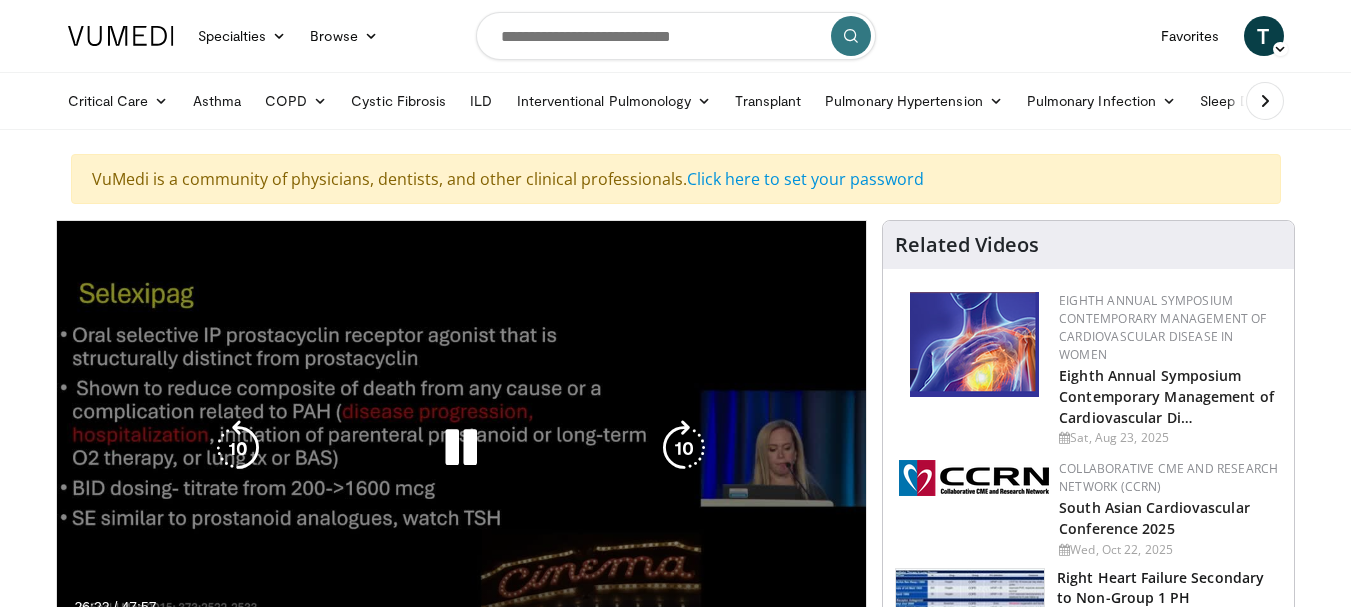 click on "10 seconds
Tap to unmute" at bounding box center (462, 448) 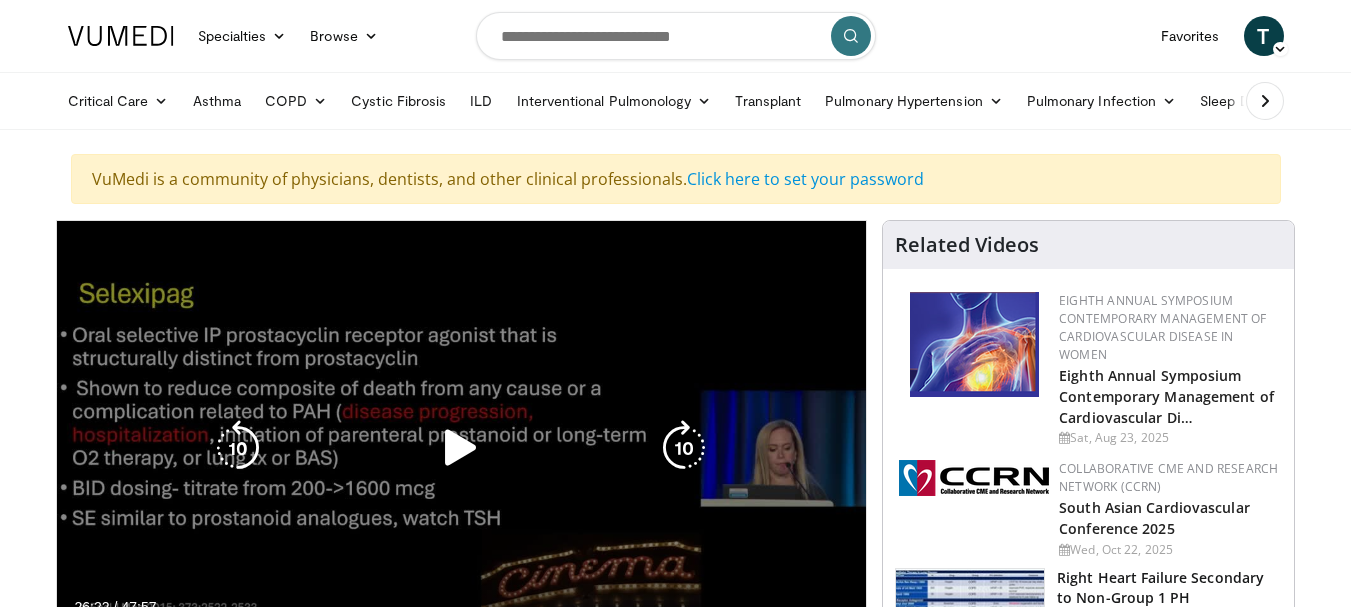 click at bounding box center (461, 448) 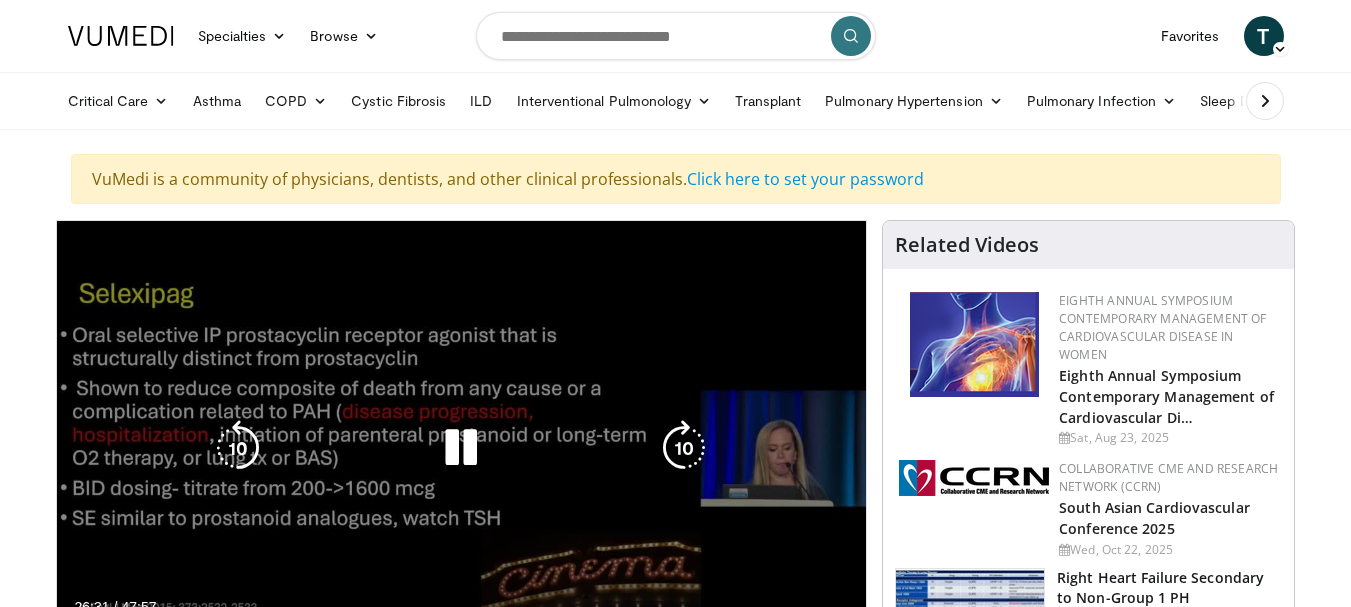 click on "10 seconds
Tap to unmute" at bounding box center [462, 448] 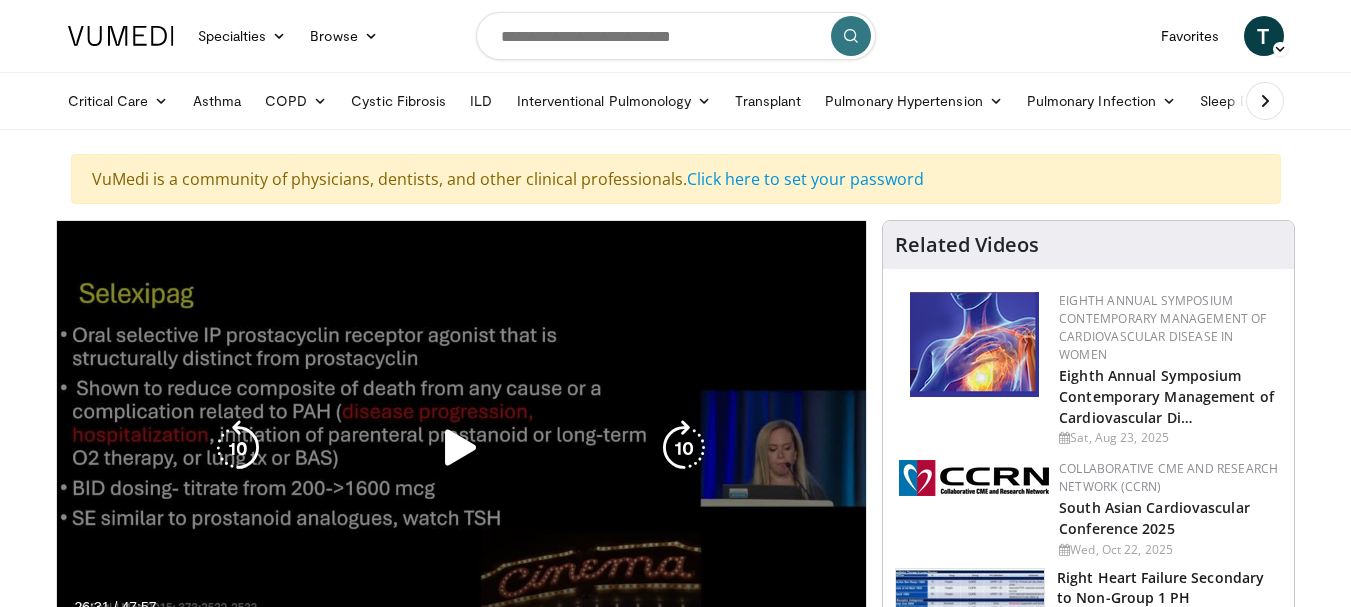 click at bounding box center [238, 448] 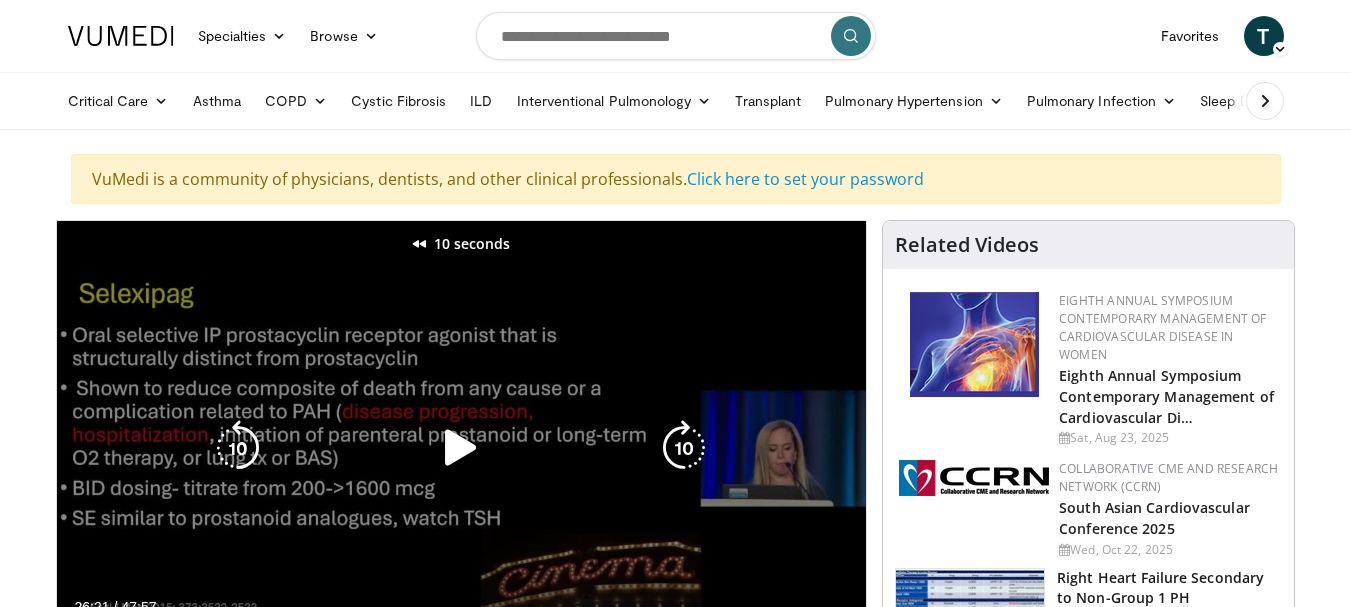 click at bounding box center [238, 448] 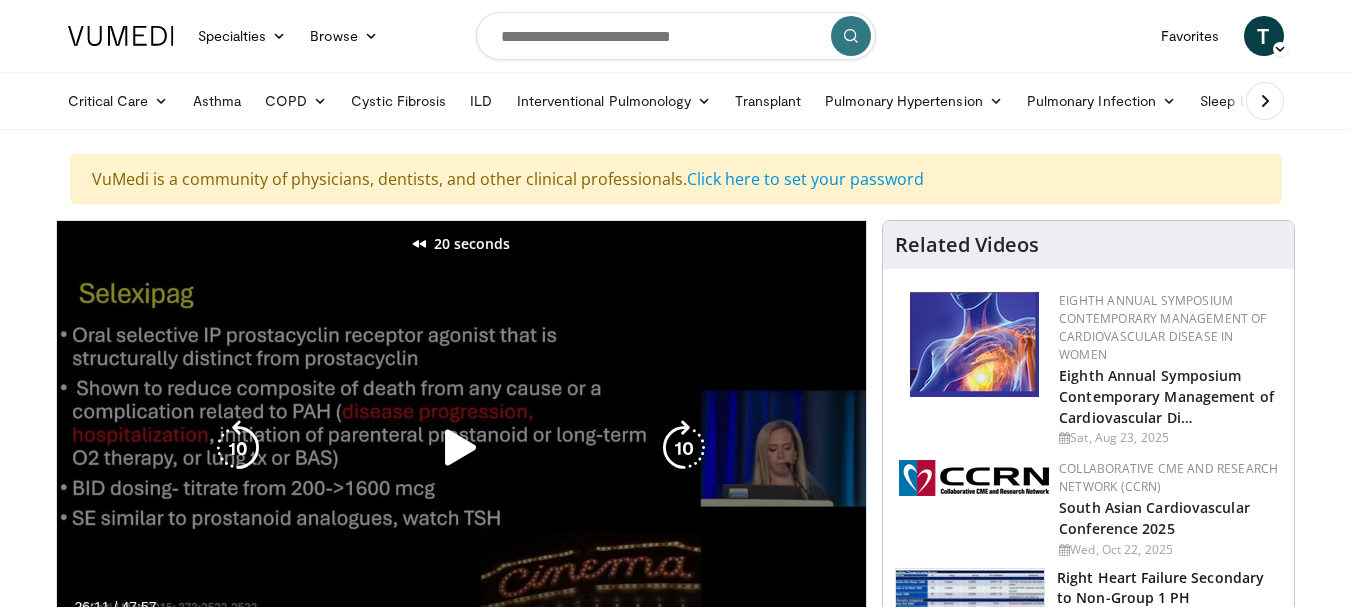 click at bounding box center (238, 448) 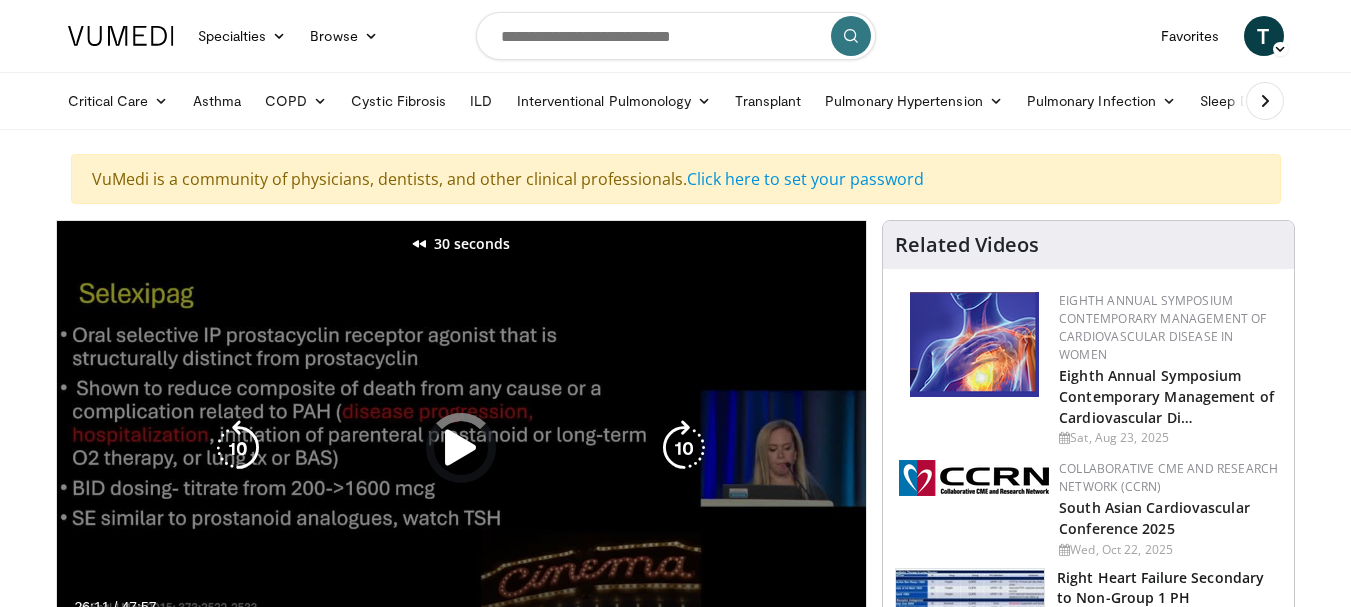 click at bounding box center (238, 448) 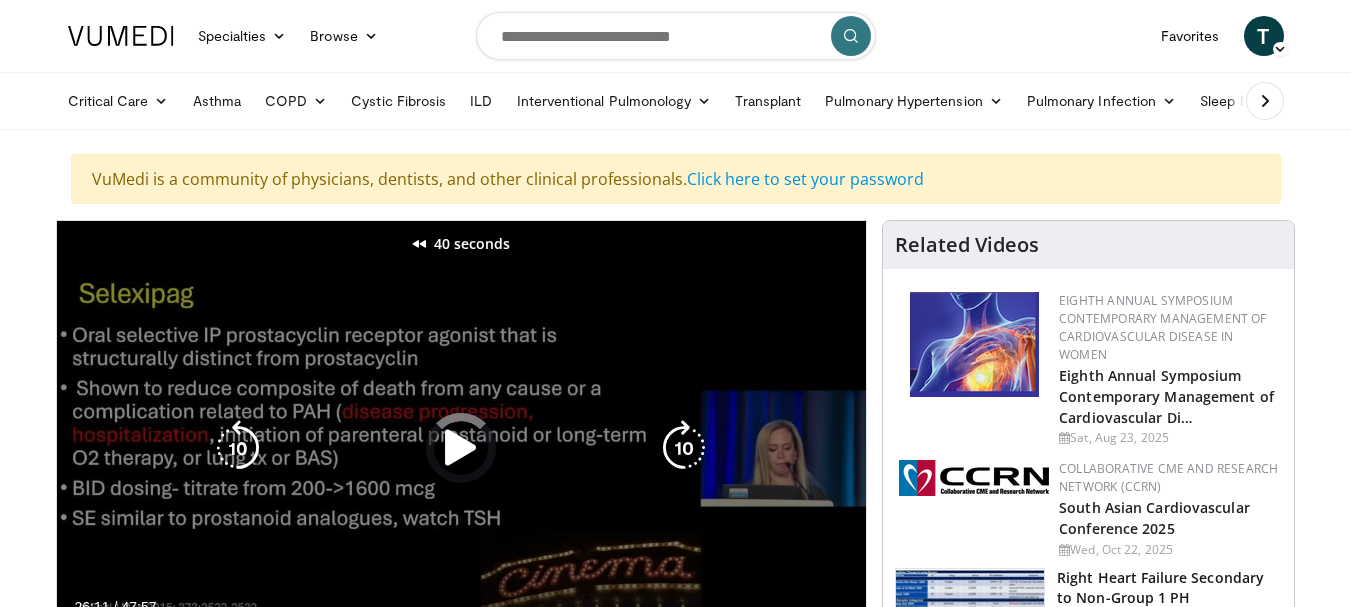 click at bounding box center (238, 448) 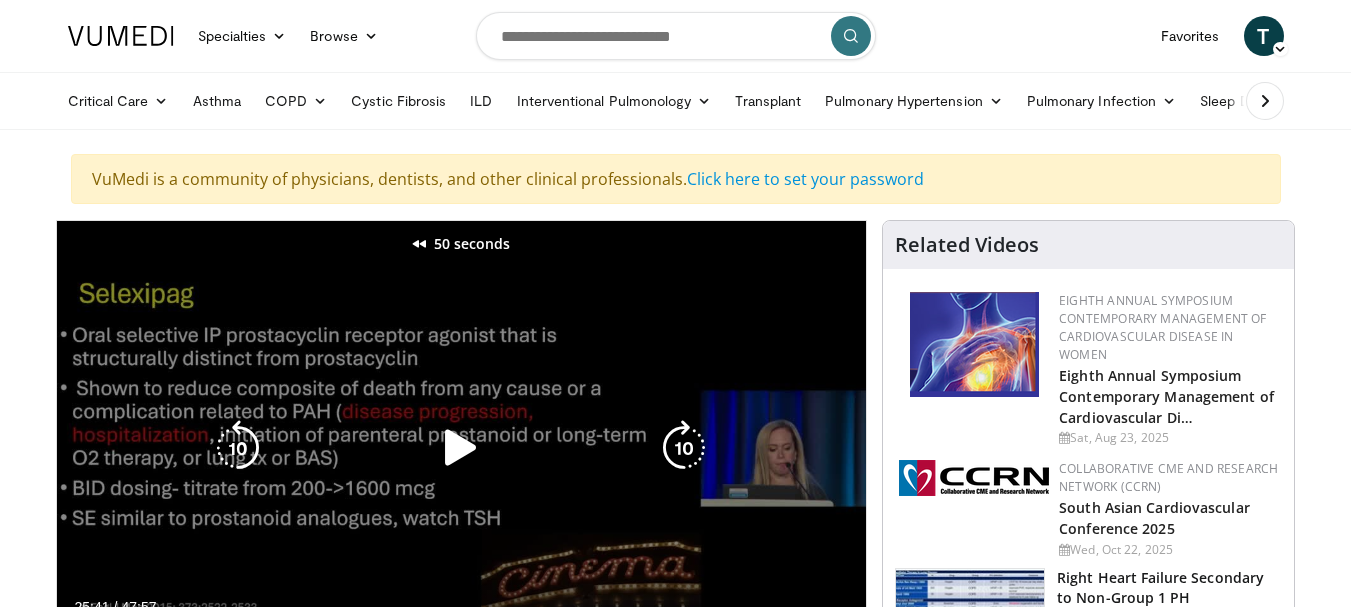 click at bounding box center [238, 448] 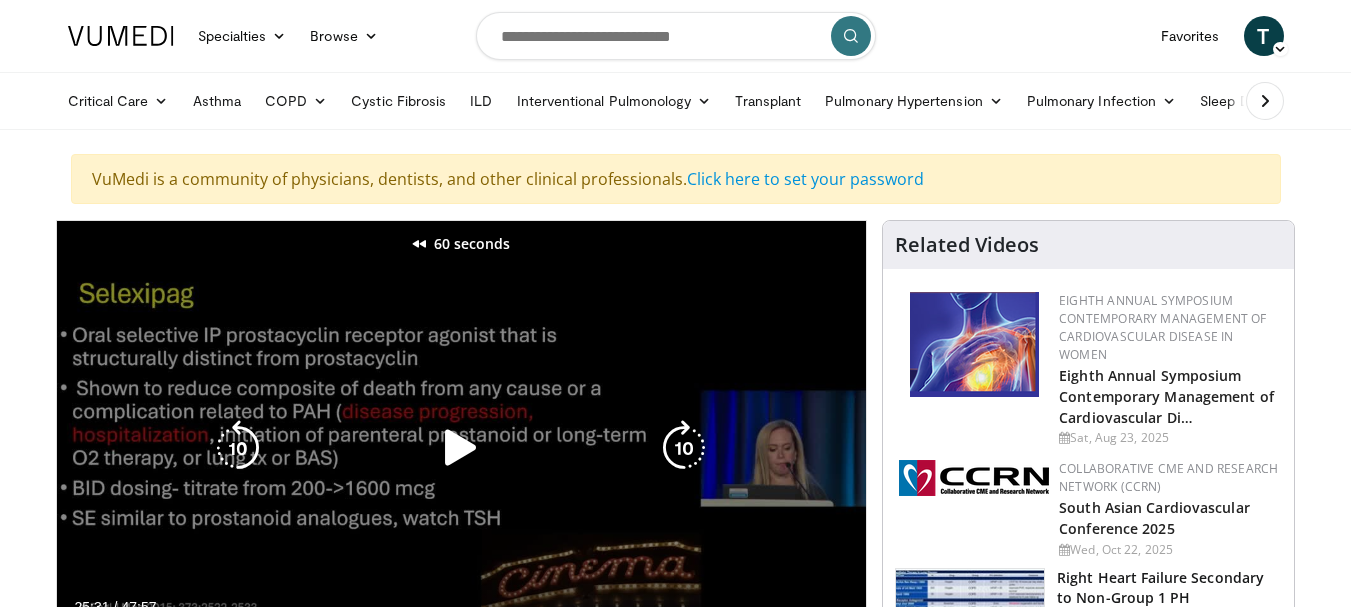 click at bounding box center (238, 448) 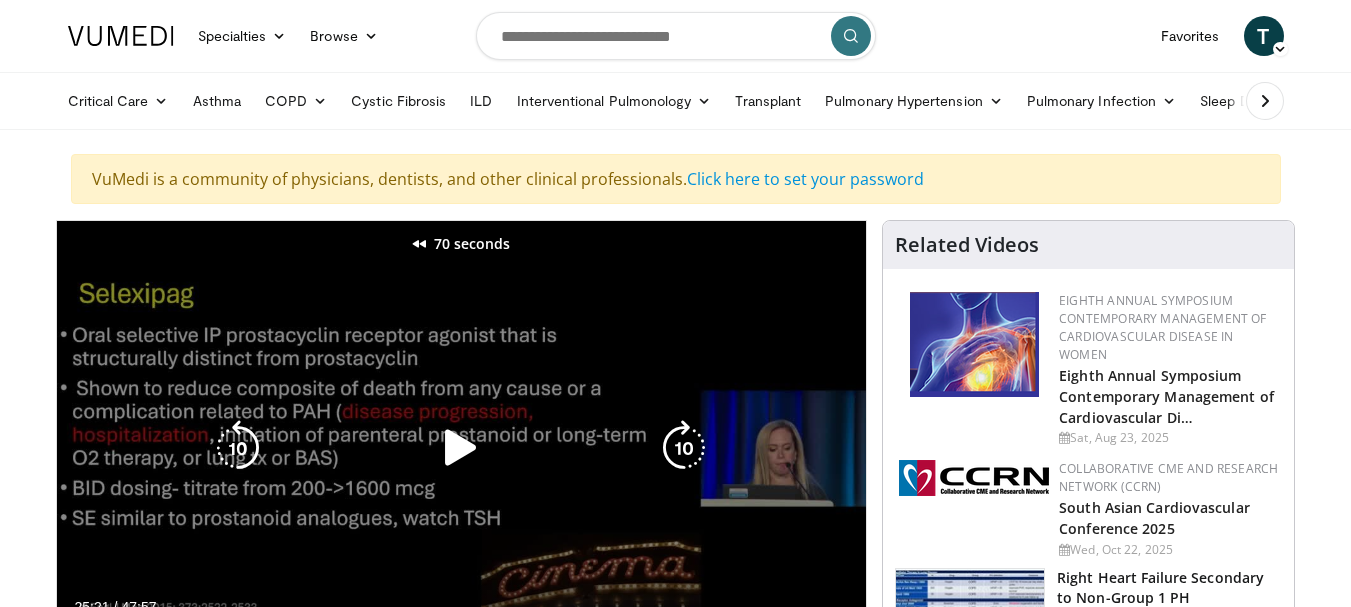 click at bounding box center [238, 448] 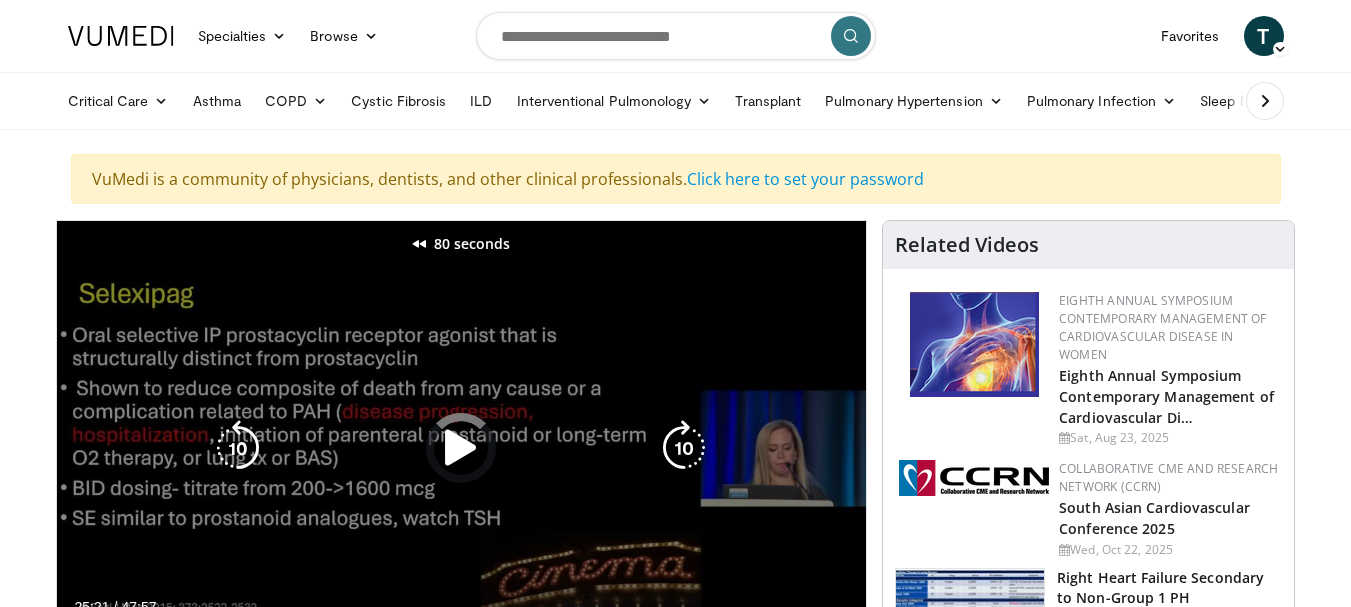 click at bounding box center (238, 448) 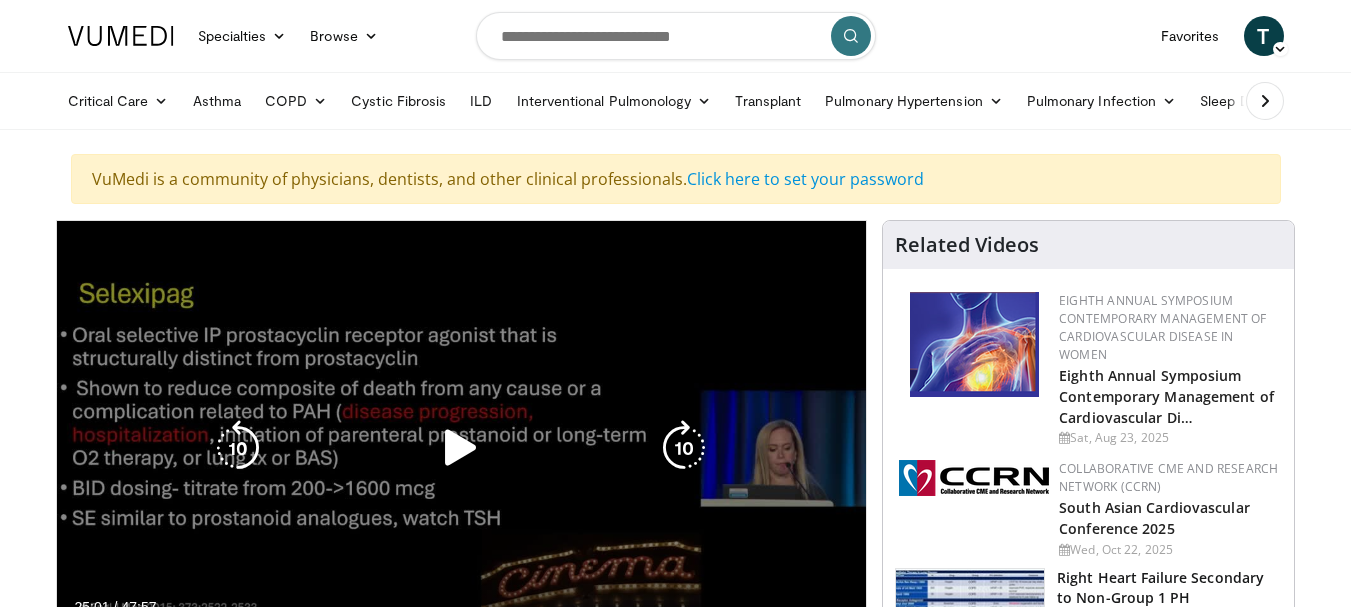 click at bounding box center [461, 448] 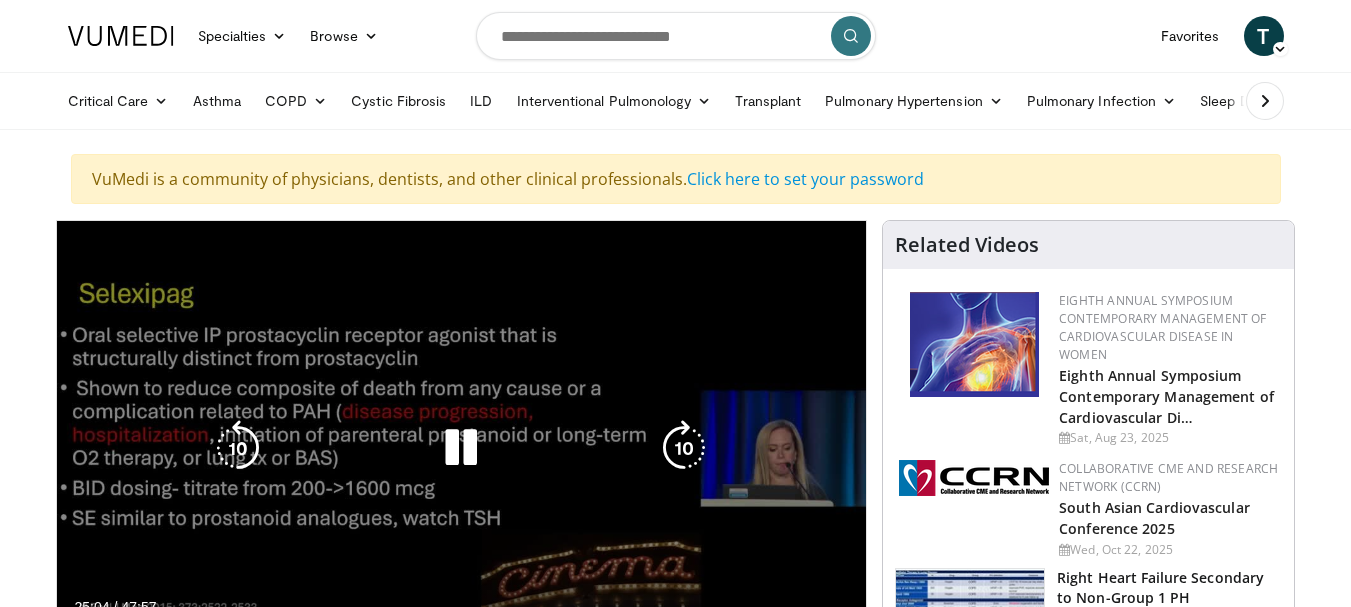 click on "90 seconds
Tap to unmute" at bounding box center [462, 448] 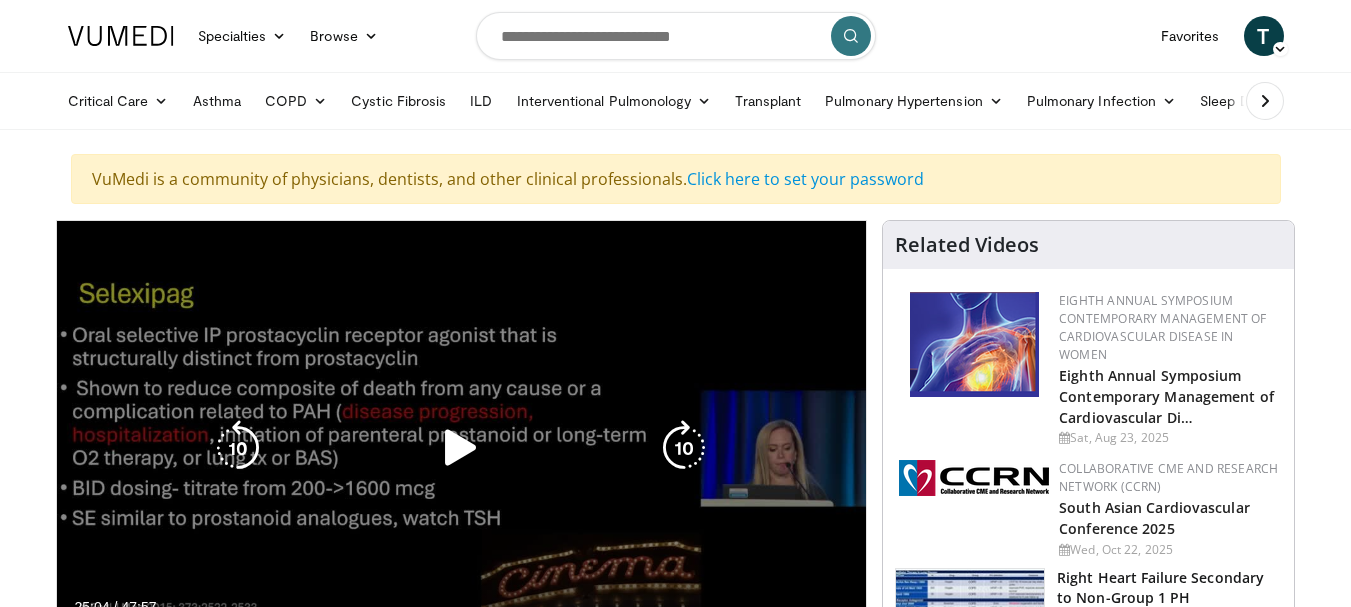 click at bounding box center [461, 448] 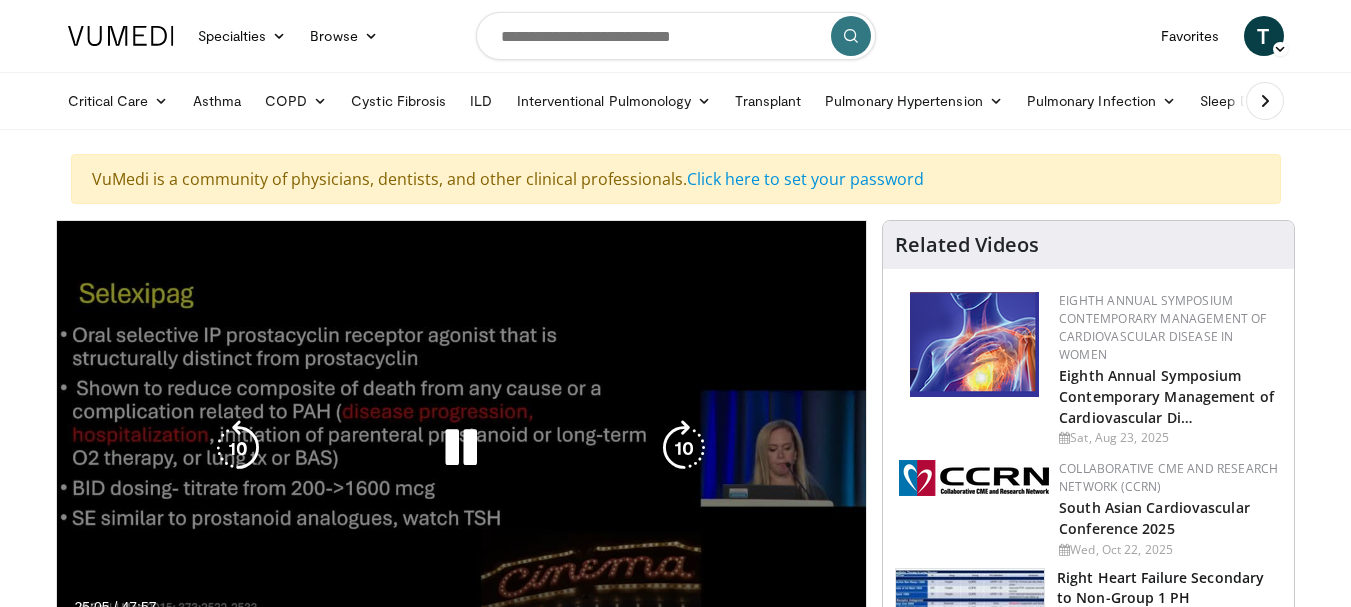 click on "90 seconds
Tap to unmute" at bounding box center [462, 448] 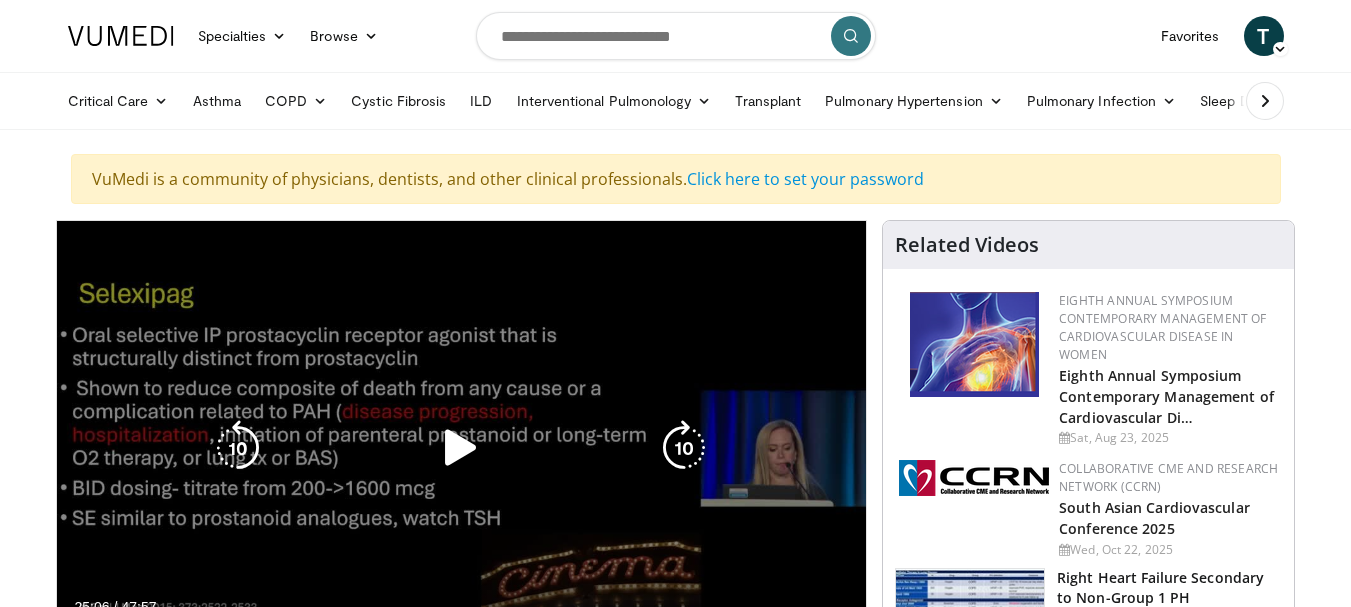 click at bounding box center (461, 448) 